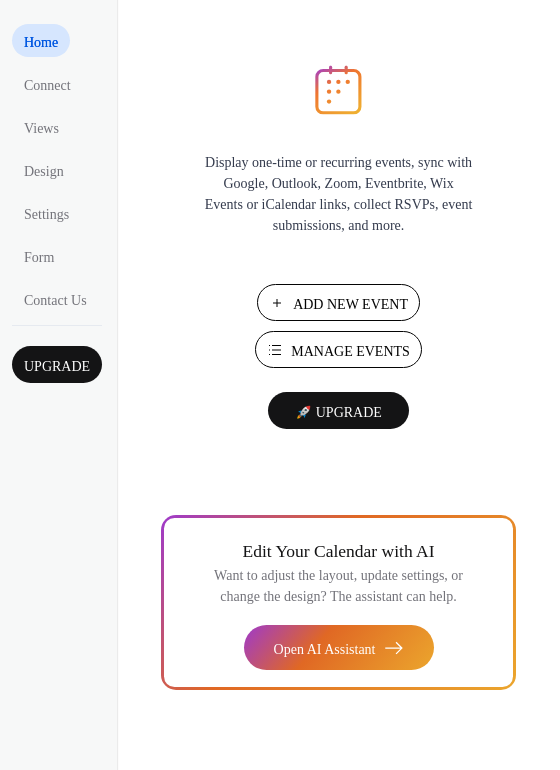 click on "Add New Event" at bounding box center (350, 304) 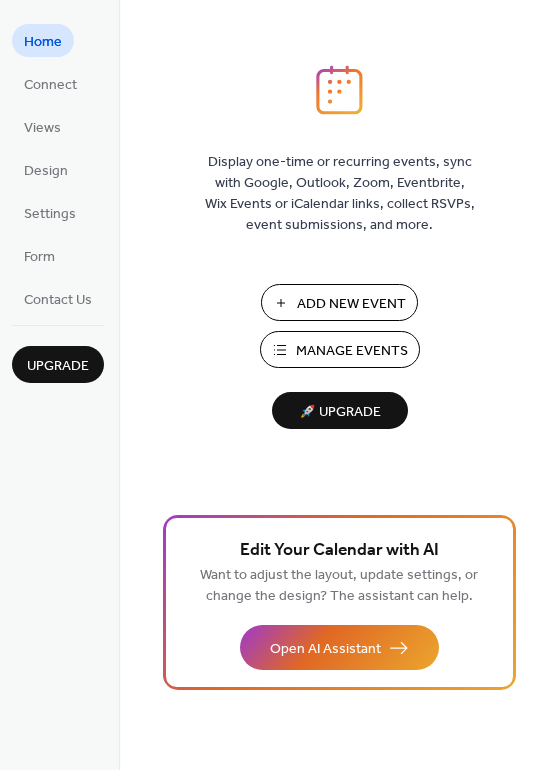 scroll, scrollTop: 0, scrollLeft: 0, axis: both 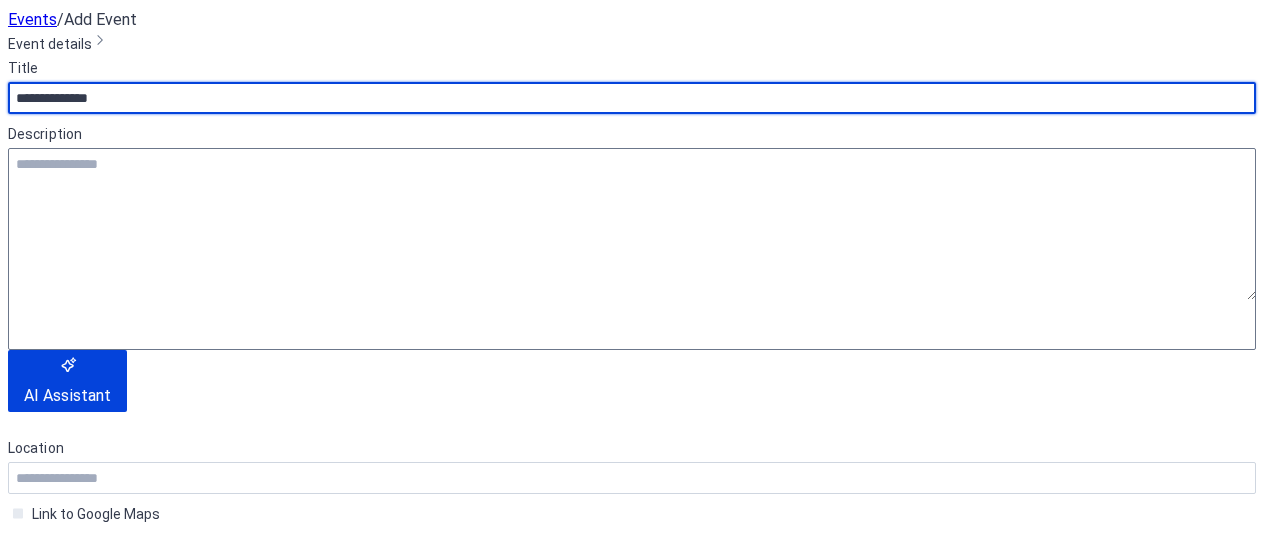 type on "**********" 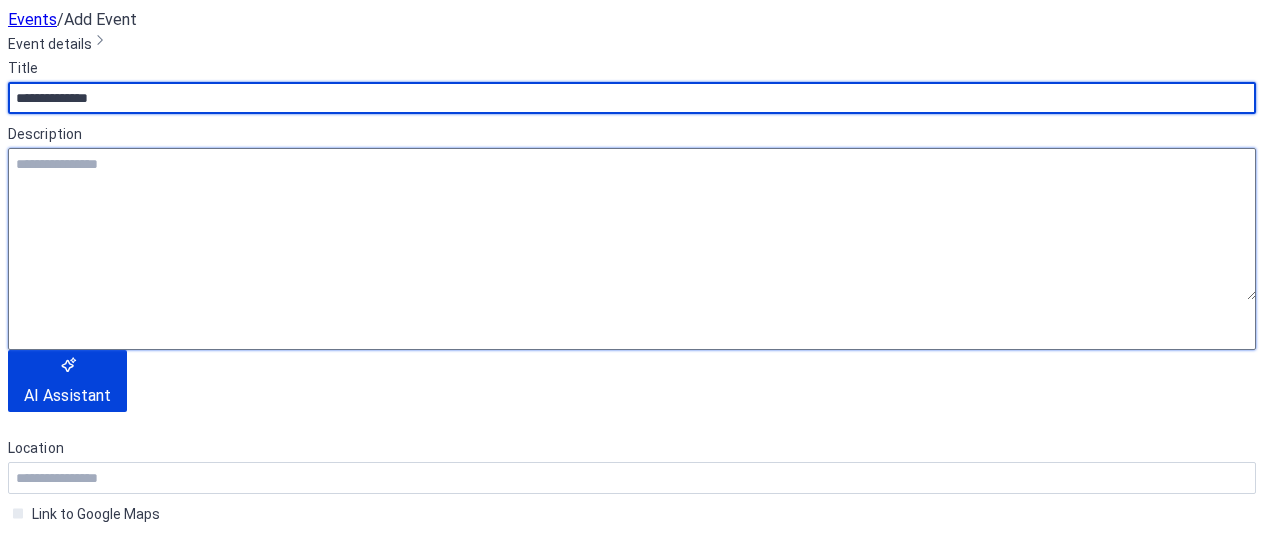 click at bounding box center (632, 224) 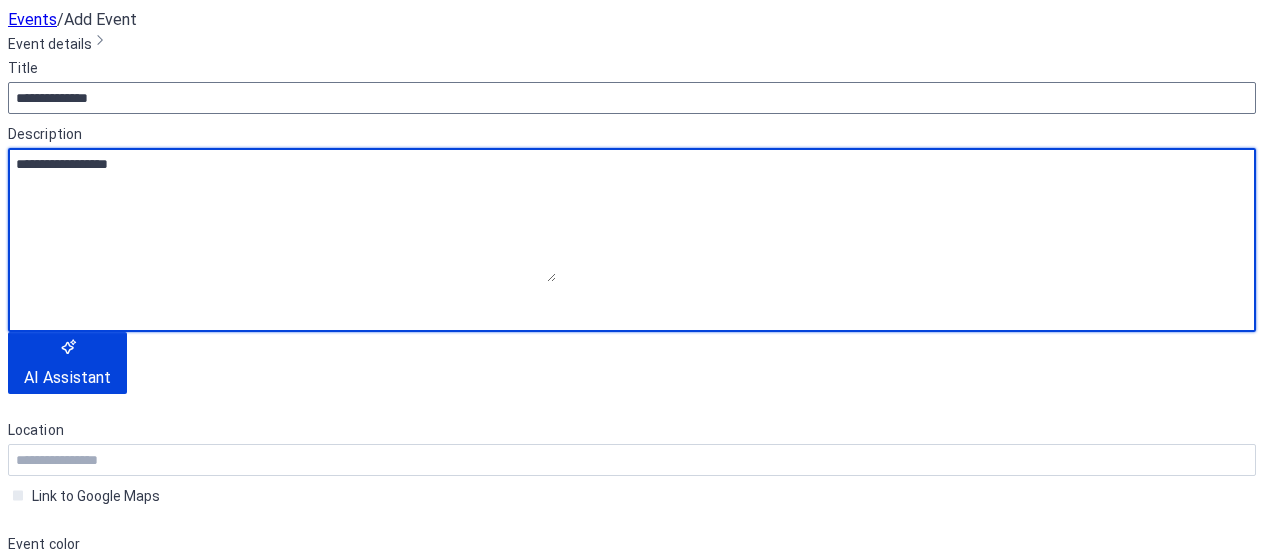 type on "**********" 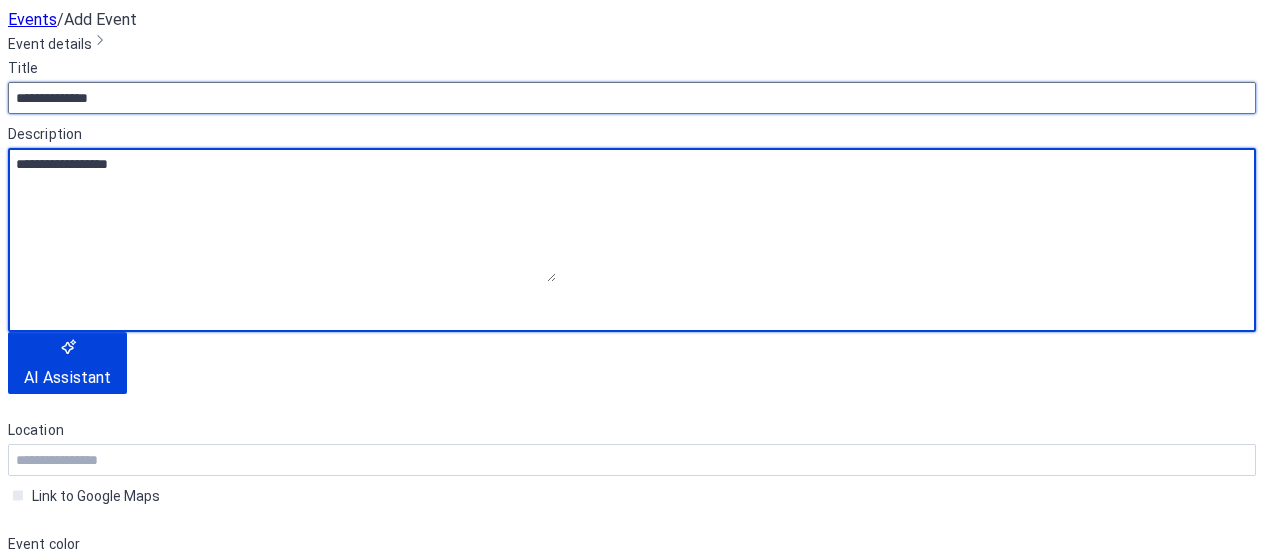 click on "**********" at bounding box center (632, 98) 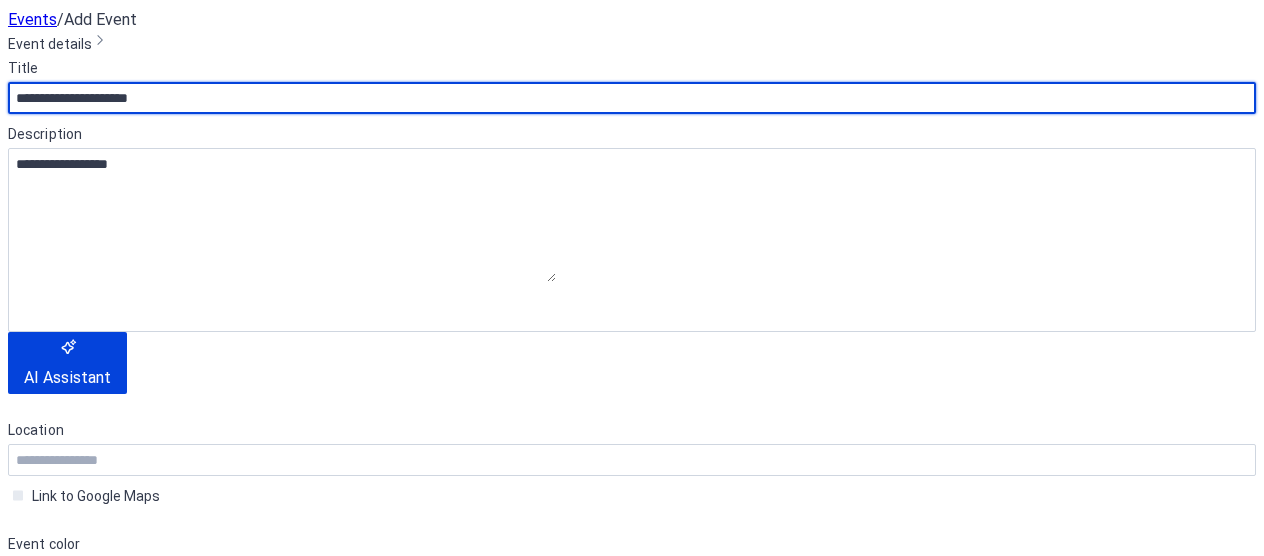 scroll, scrollTop: 358, scrollLeft: 0, axis: vertical 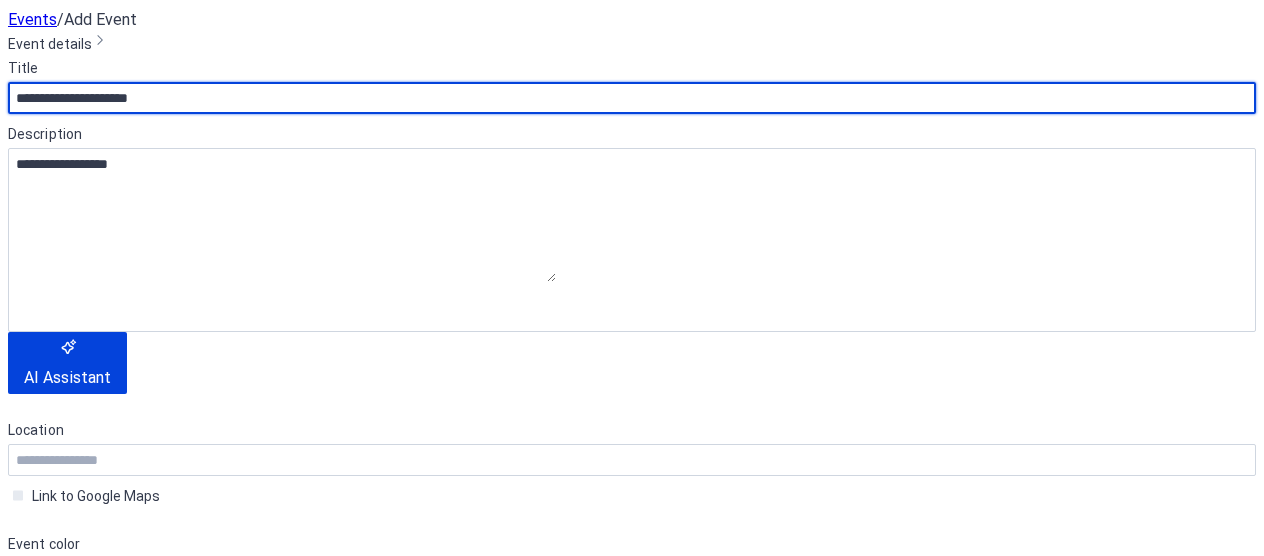 type on "**********" 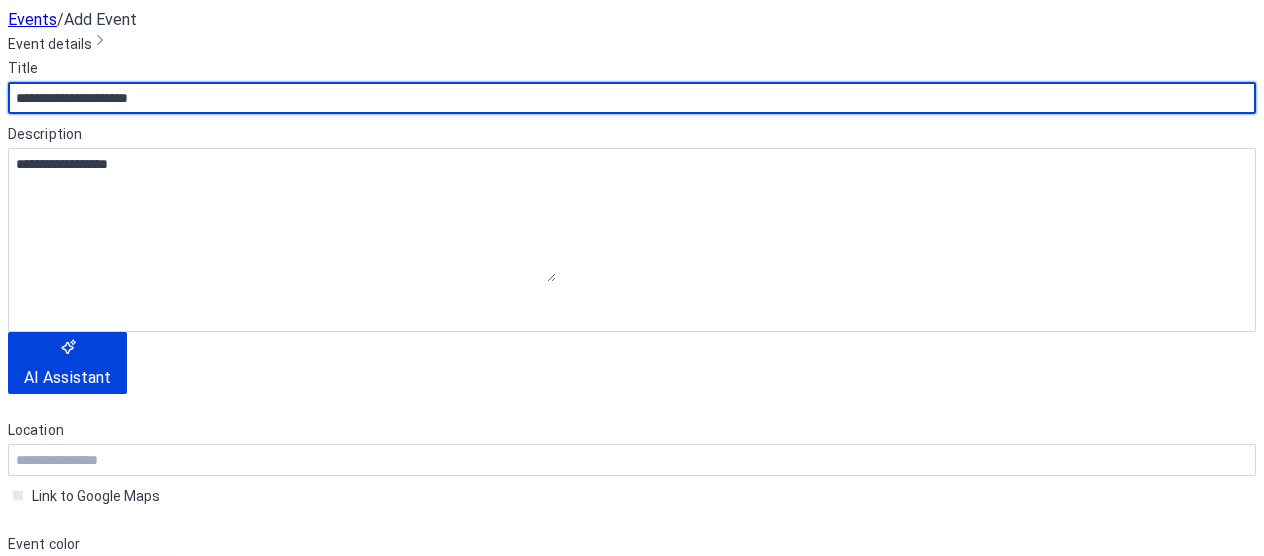 click at bounding box center (136, 232) 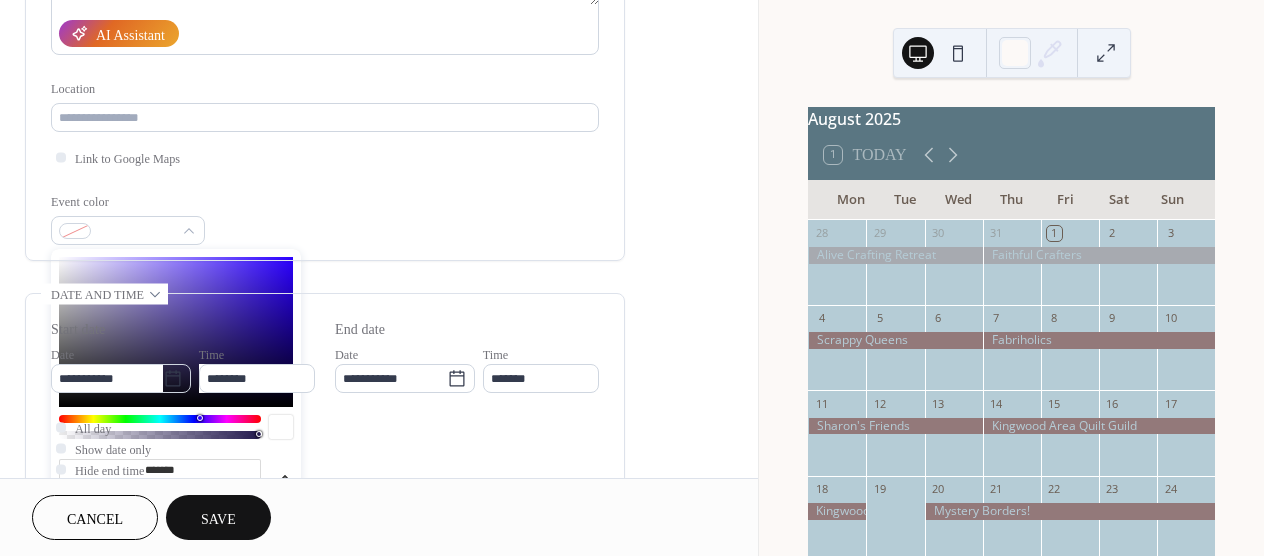 click on "*******" at bounding box center (160, 469) 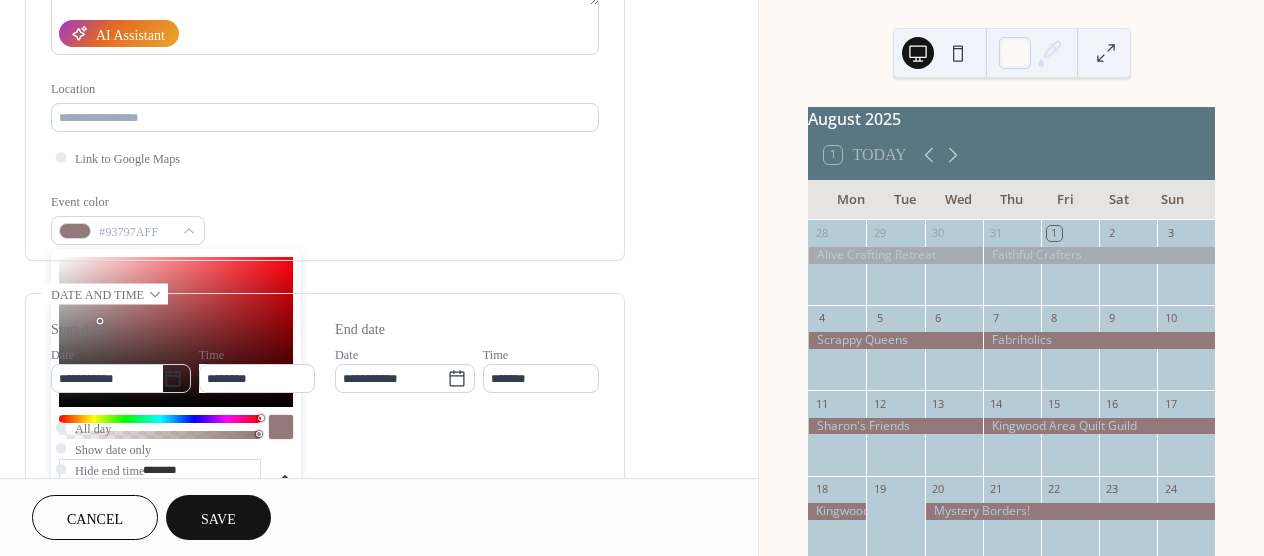 type on "*********" 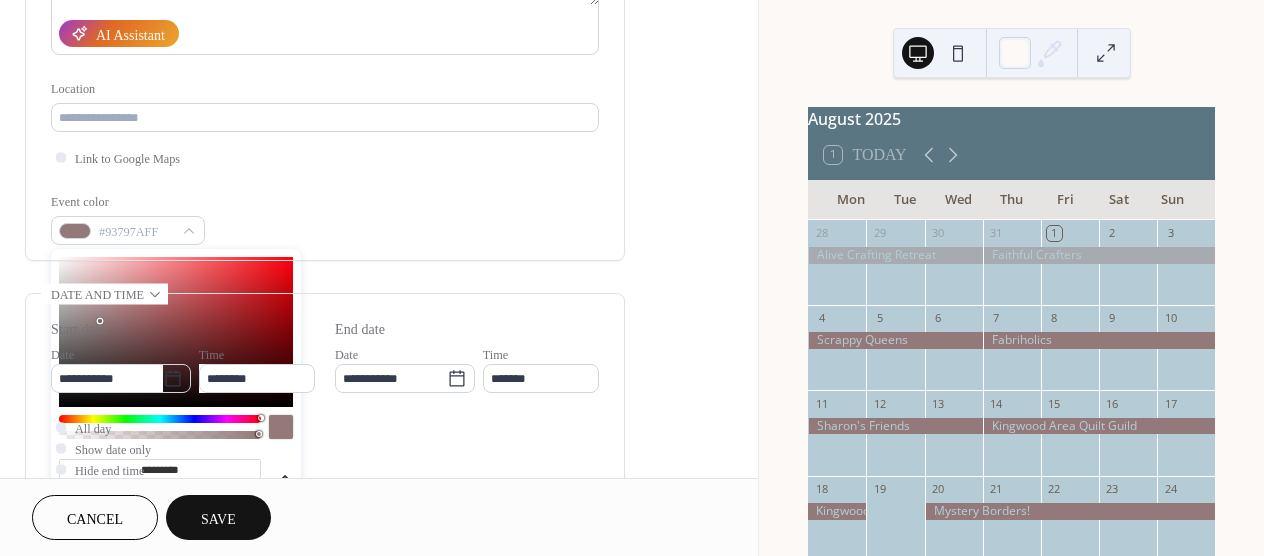 click on "Event color #93797AFF" at bounding box center (325, 218) 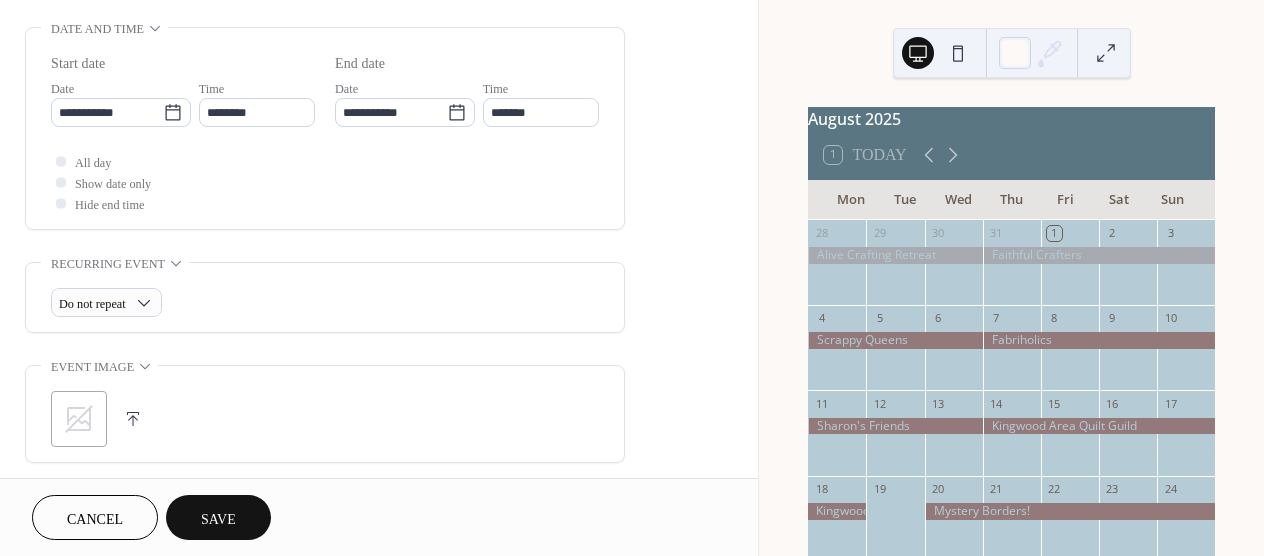 scroll, scrollTop: 625, scrollLeft: 0, axis: vertical 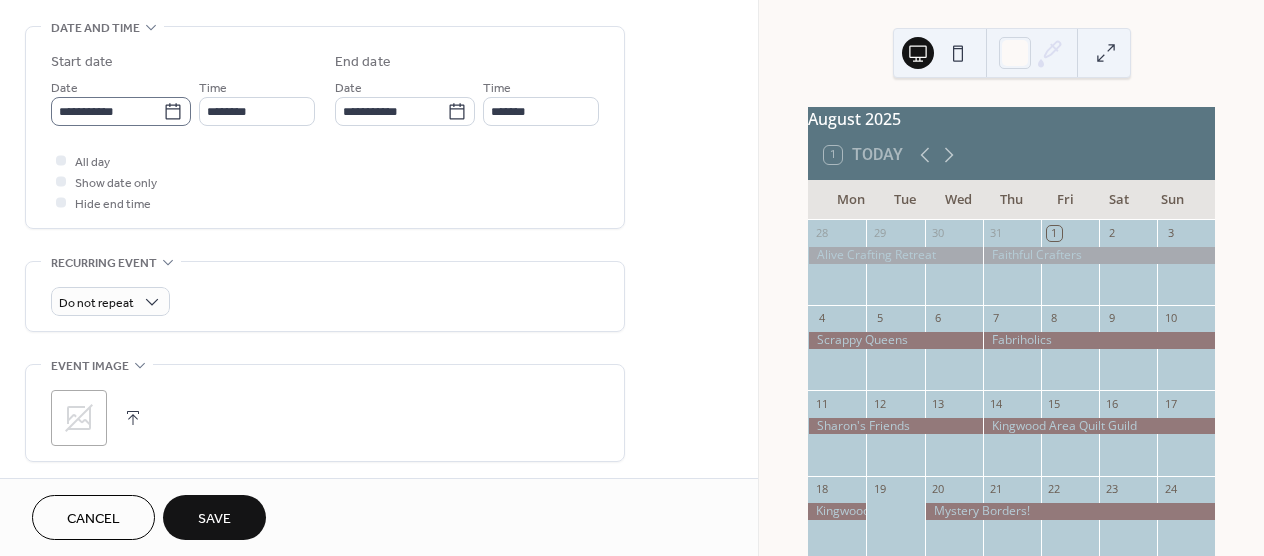 click 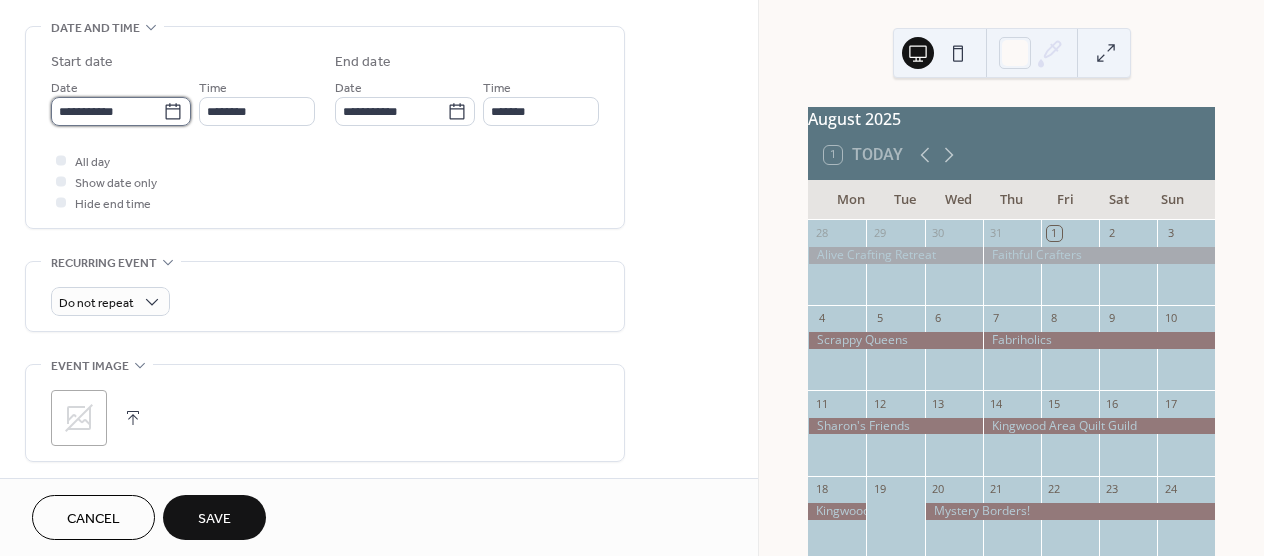 click on "**********" at bounding box center (107, 111) 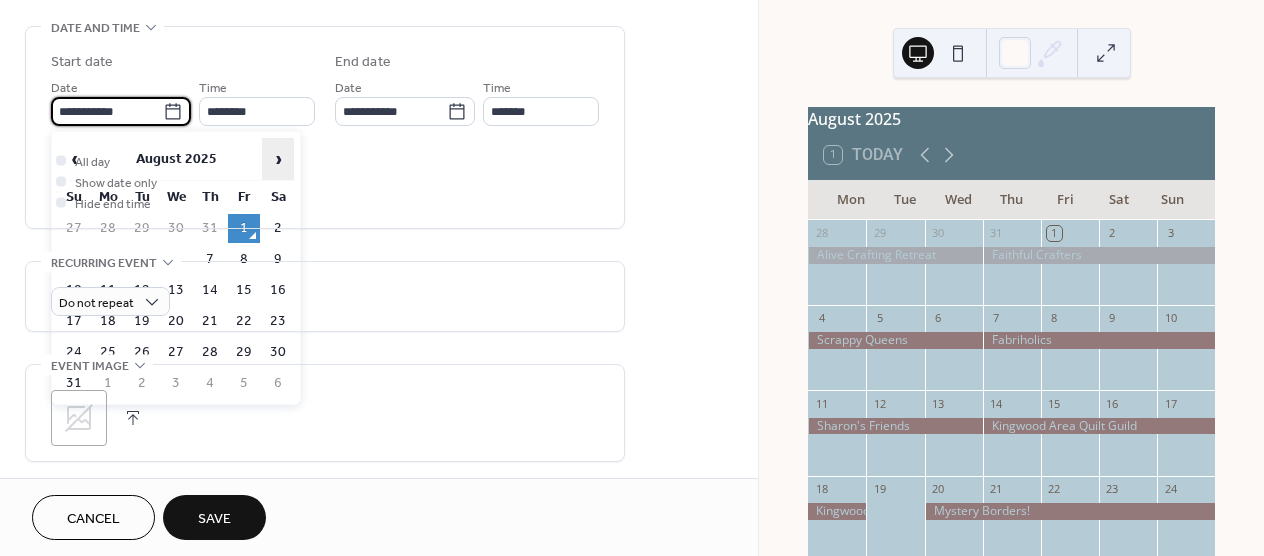 click on "›" at bounding box center (278, 159) 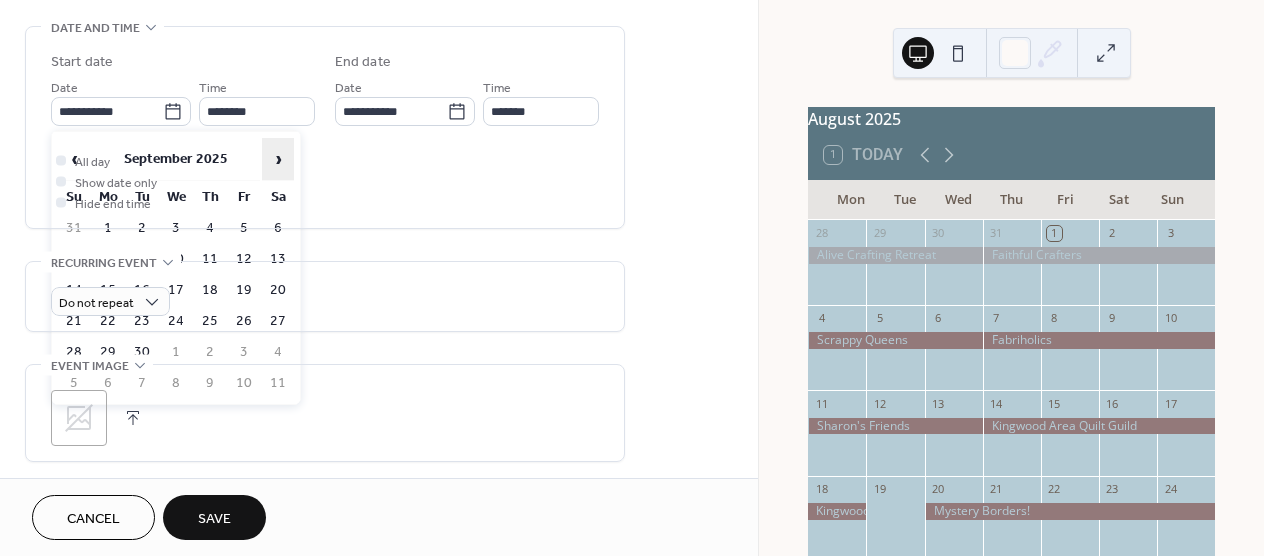 click on "›" at bounding box center (278, 159) 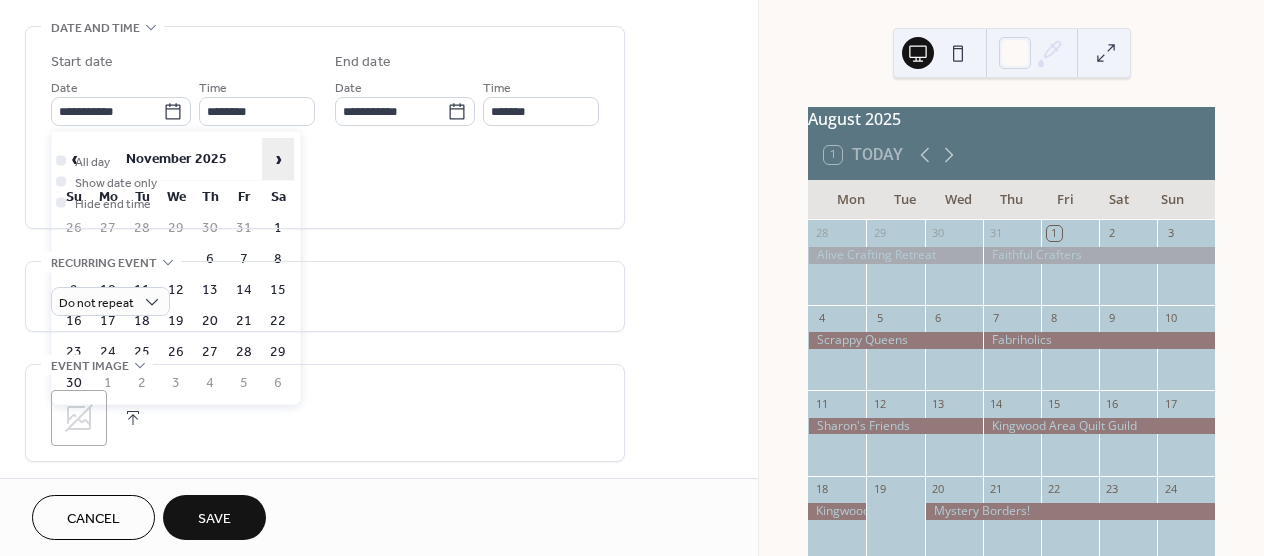 click on "›" at bounding box center [278, 159] 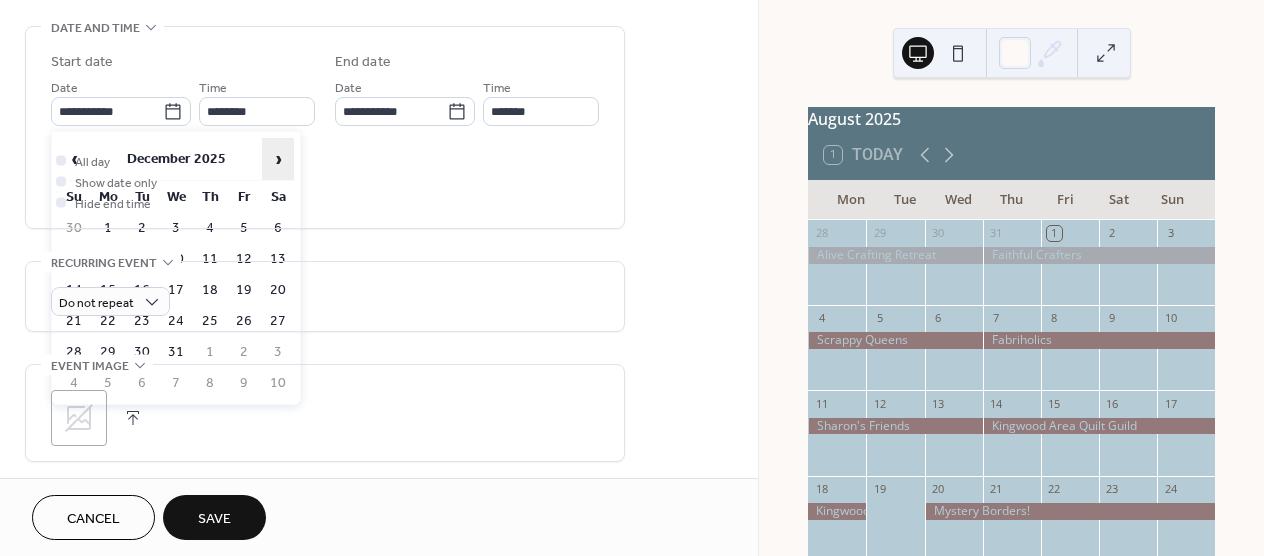 click on "›" at bounding box center (278, 159) 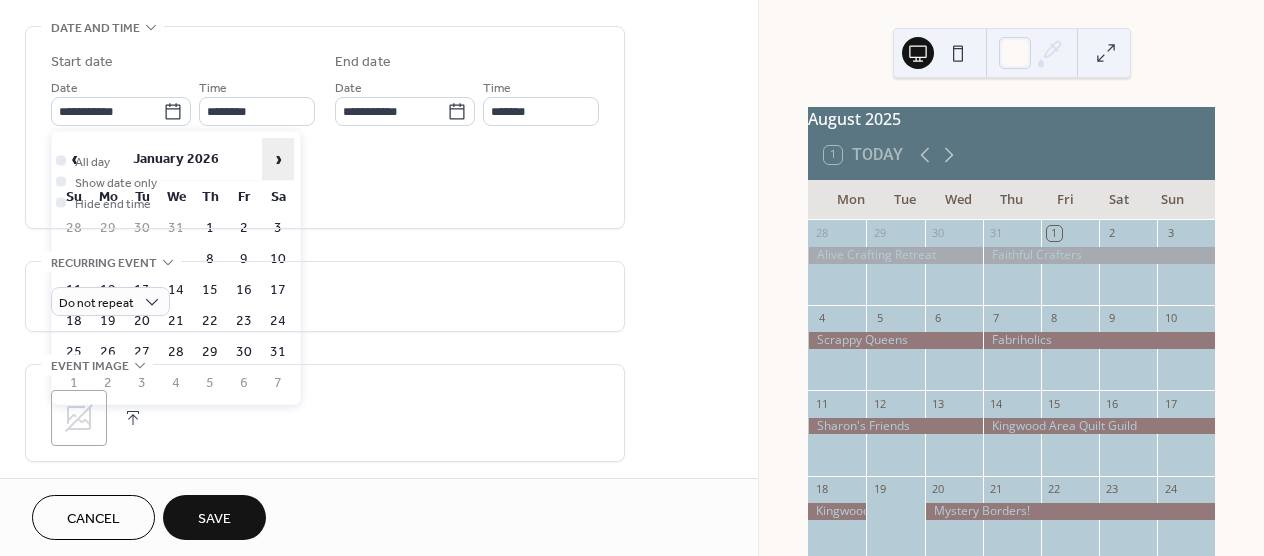 click on "›" at bounding box center [278, 159] 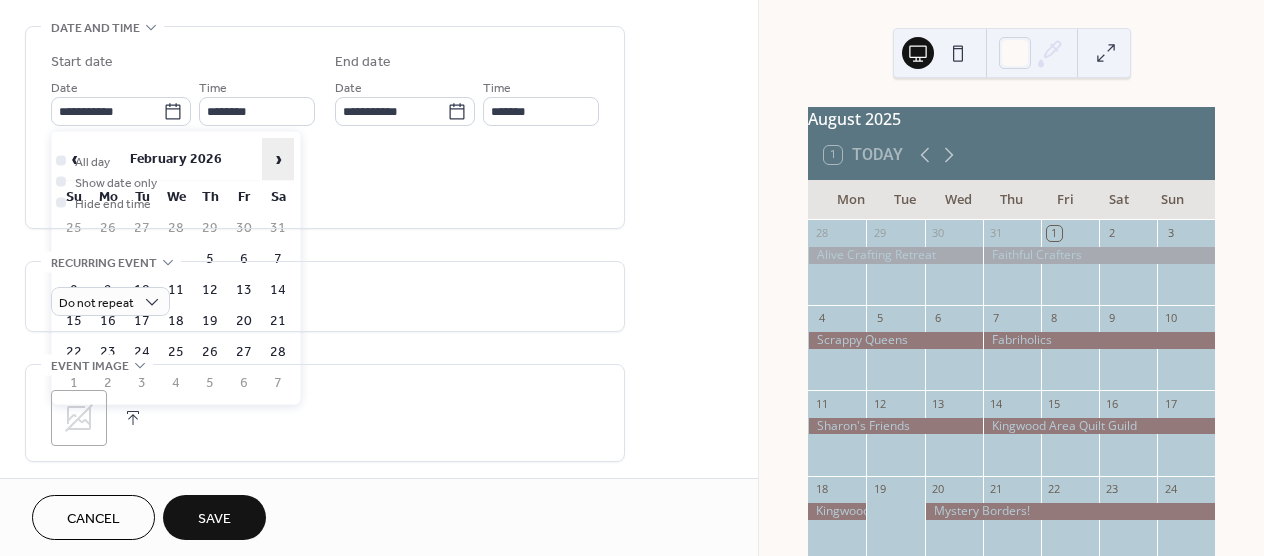 click on "›" at bounding box center [278, 159] 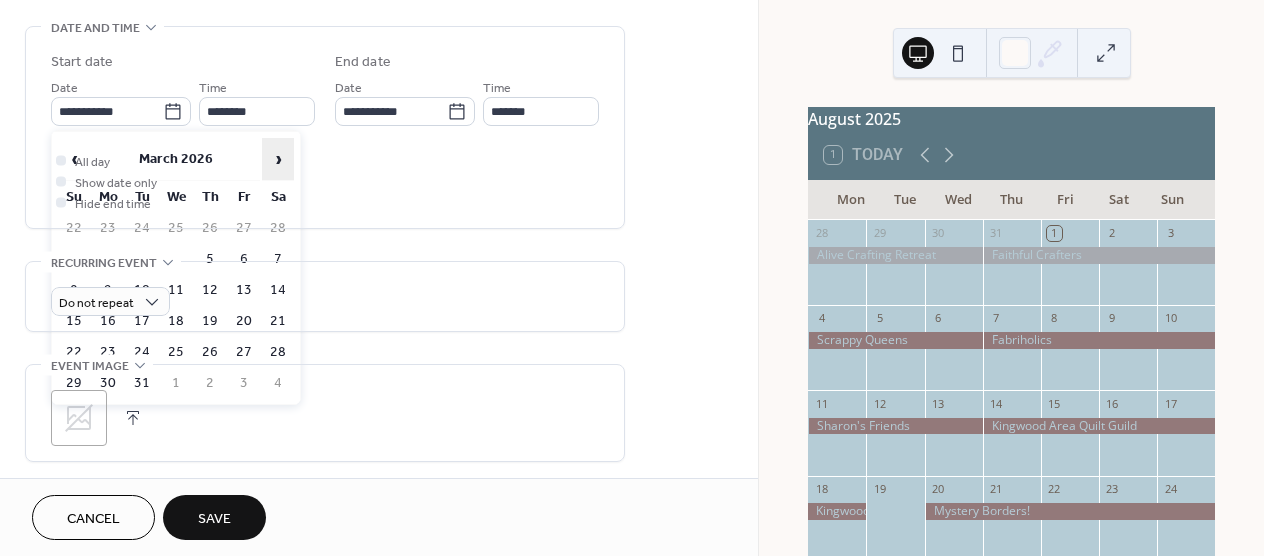 click on "›" at bounding box center (278, 159) 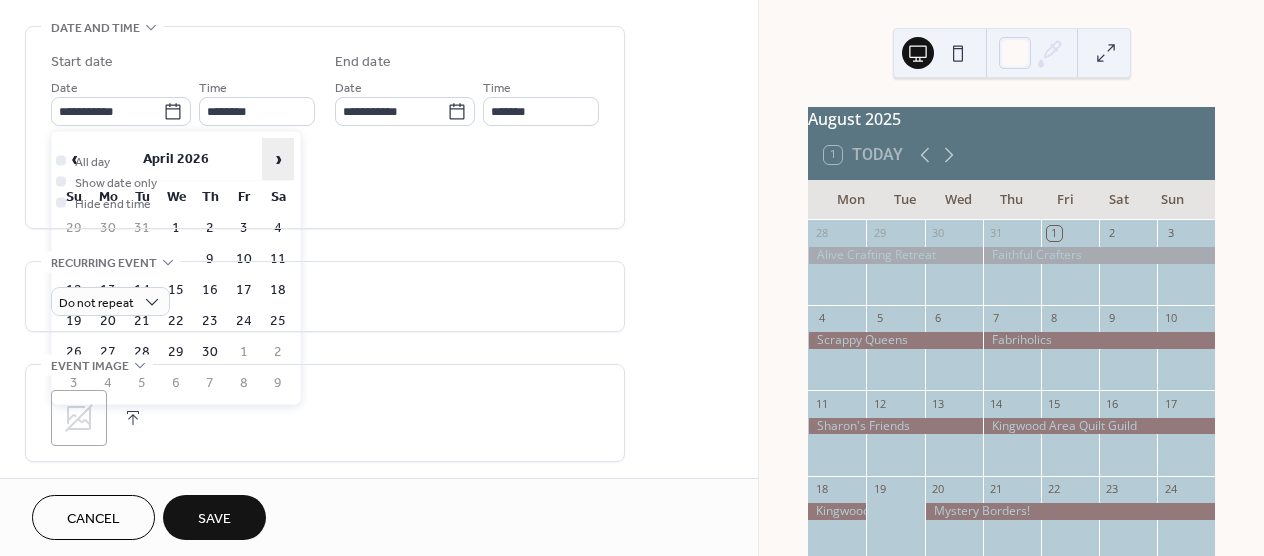 click on "›" at bounding box center (278, 159) 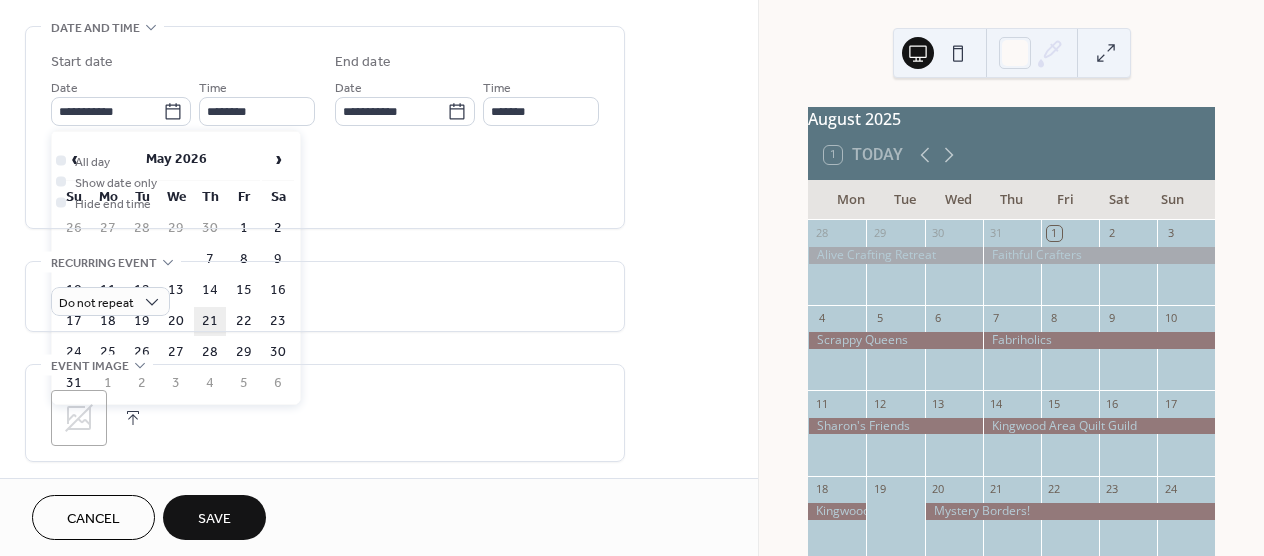 click on "21" at bounding box center [210, 321] 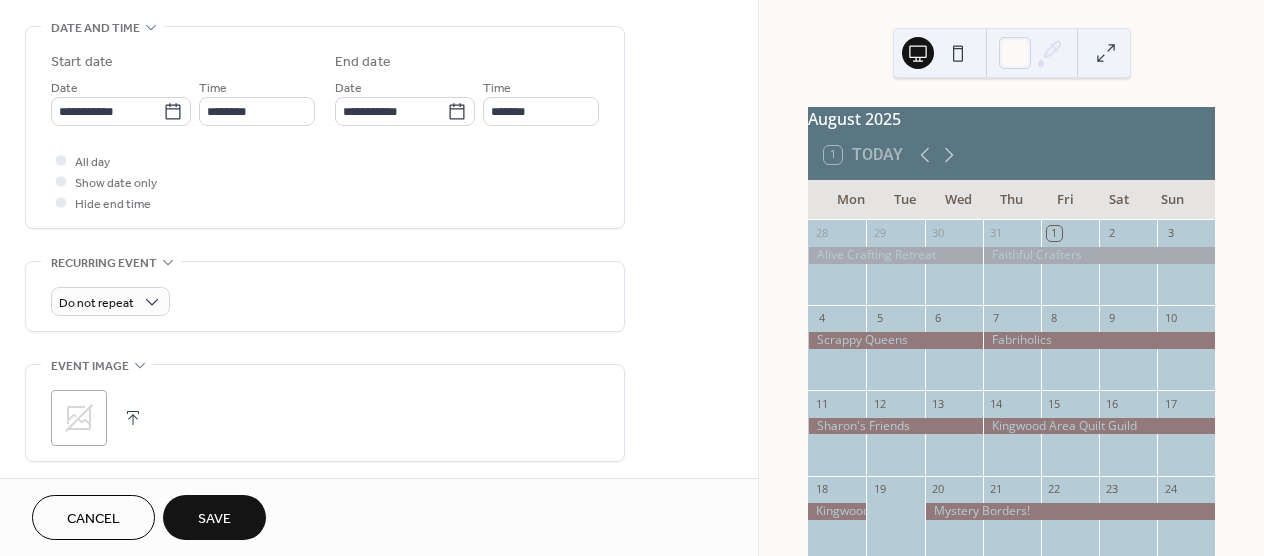 type on "**********" 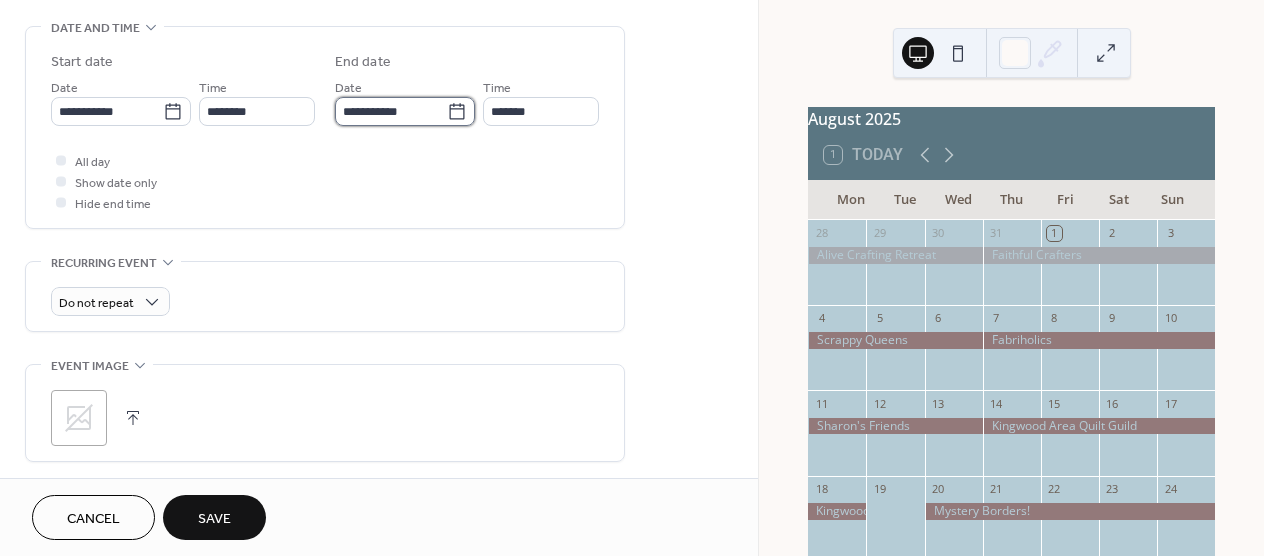 click on "**********" at bounding box center [391, 111] 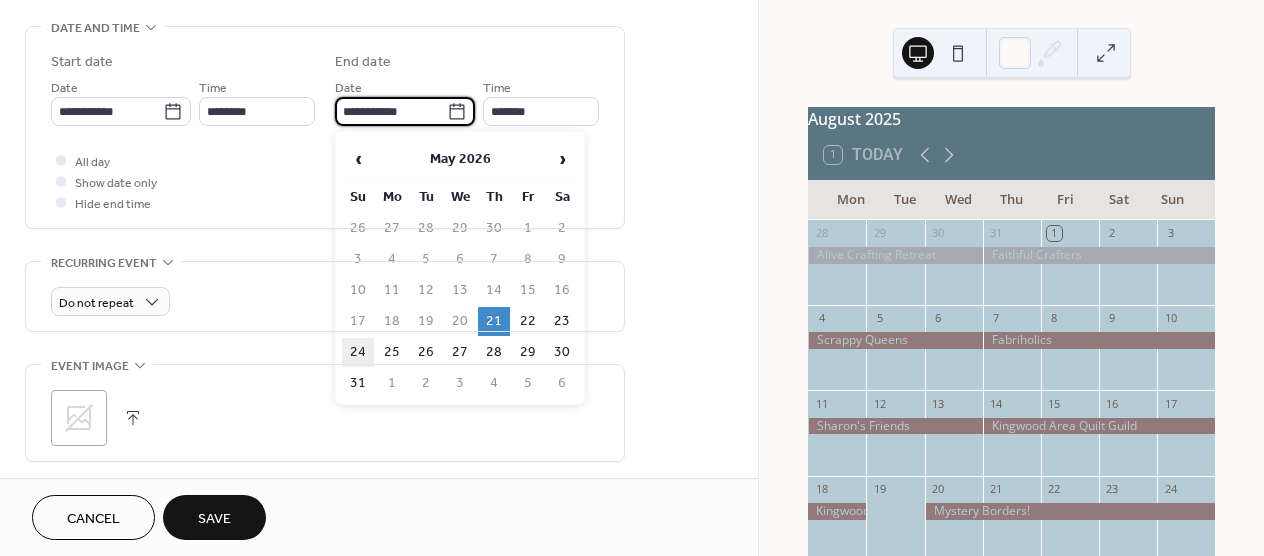 click on "24" at bounding box center [358, 352] 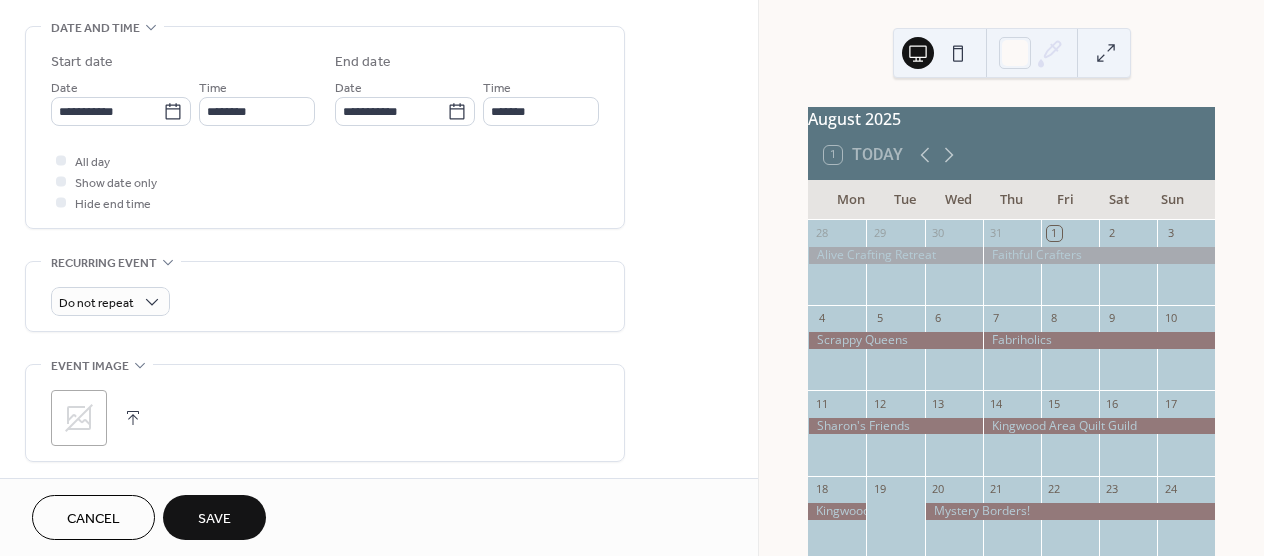 type on "**********" 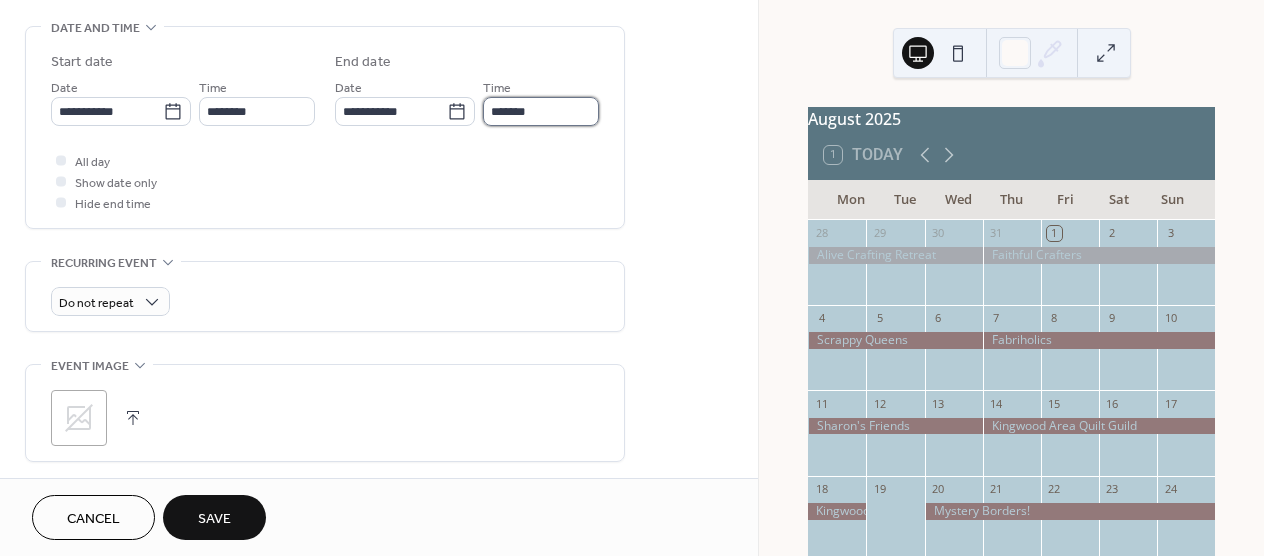 click on "*******" at bounding box center [541, 111] 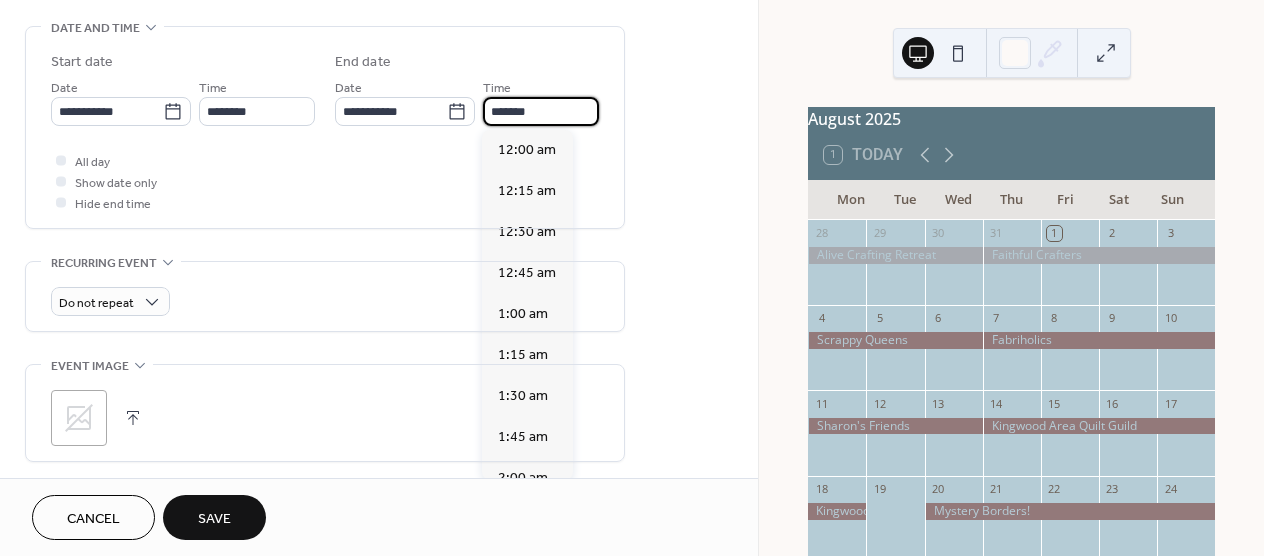 scroll, scrollTop: 2132, scrollLeft: 0, axis: vertical 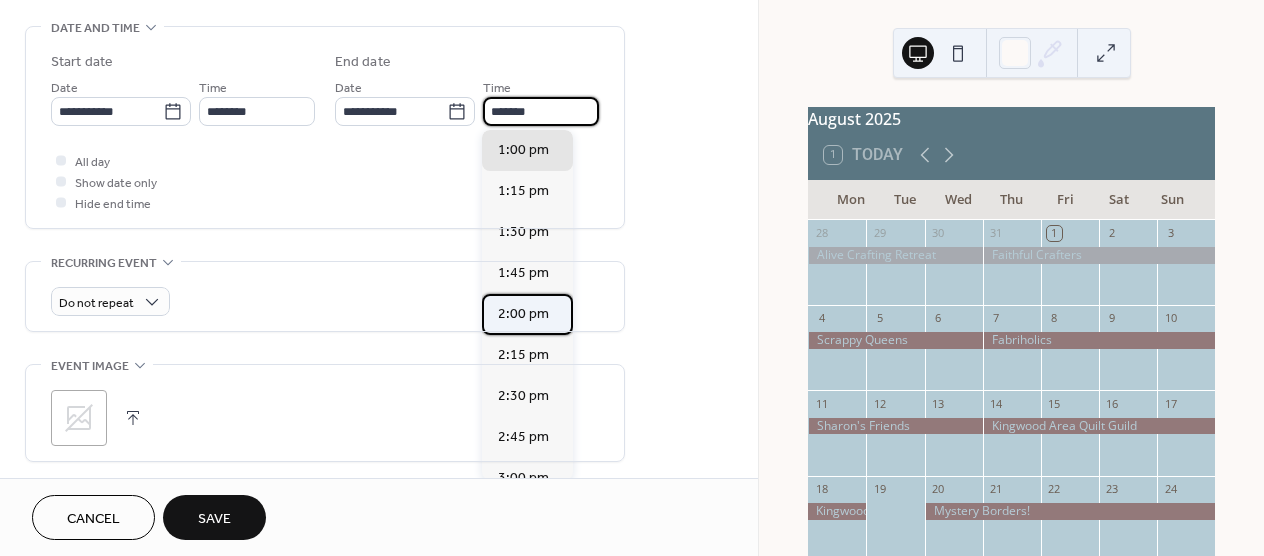 click on "2:00 pm" at bounding box center [523, 314] 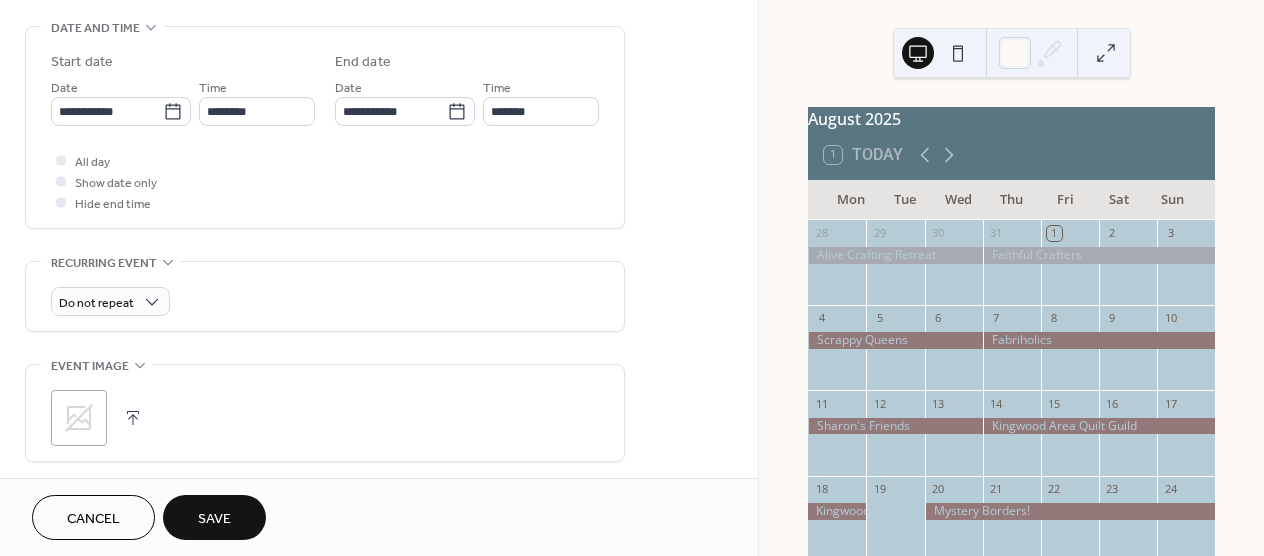 type on "*******" 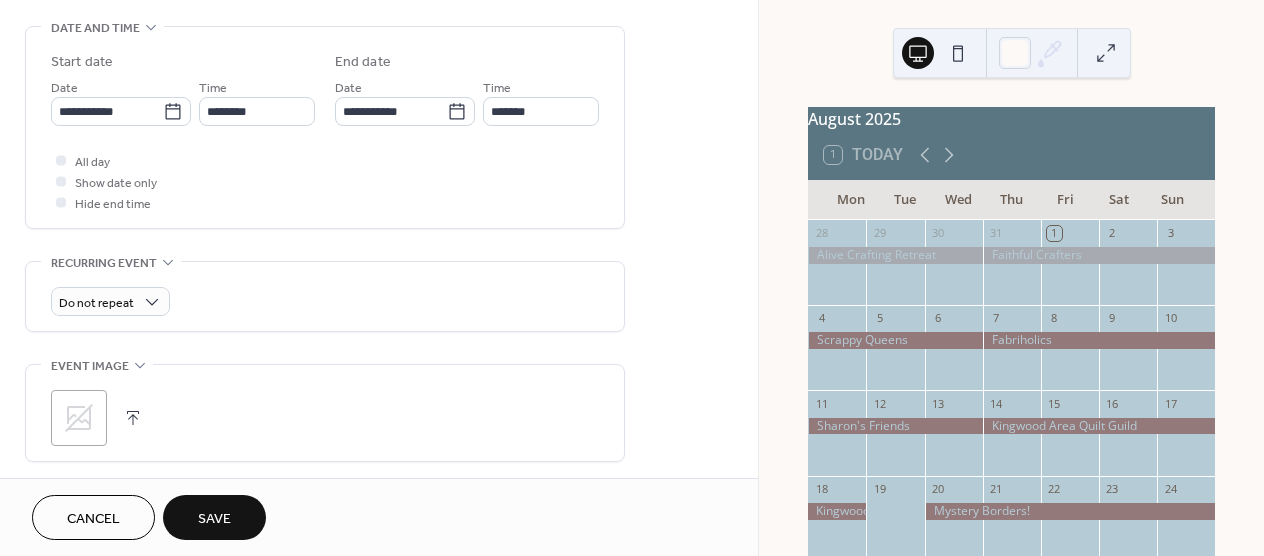 click on "Save" at bounding box center (214, 519) 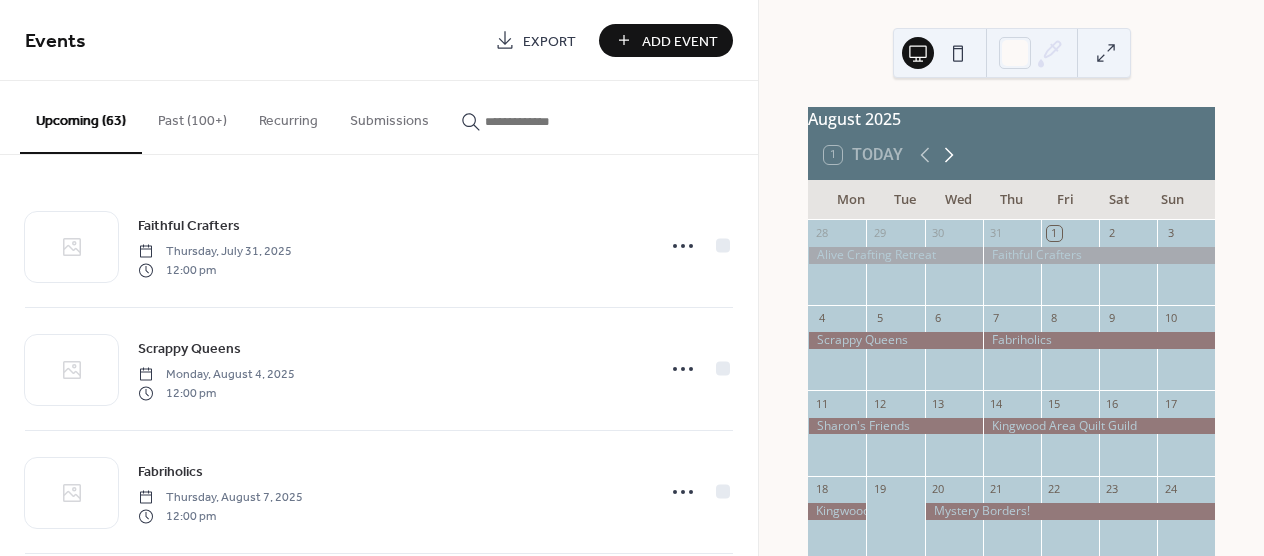 click 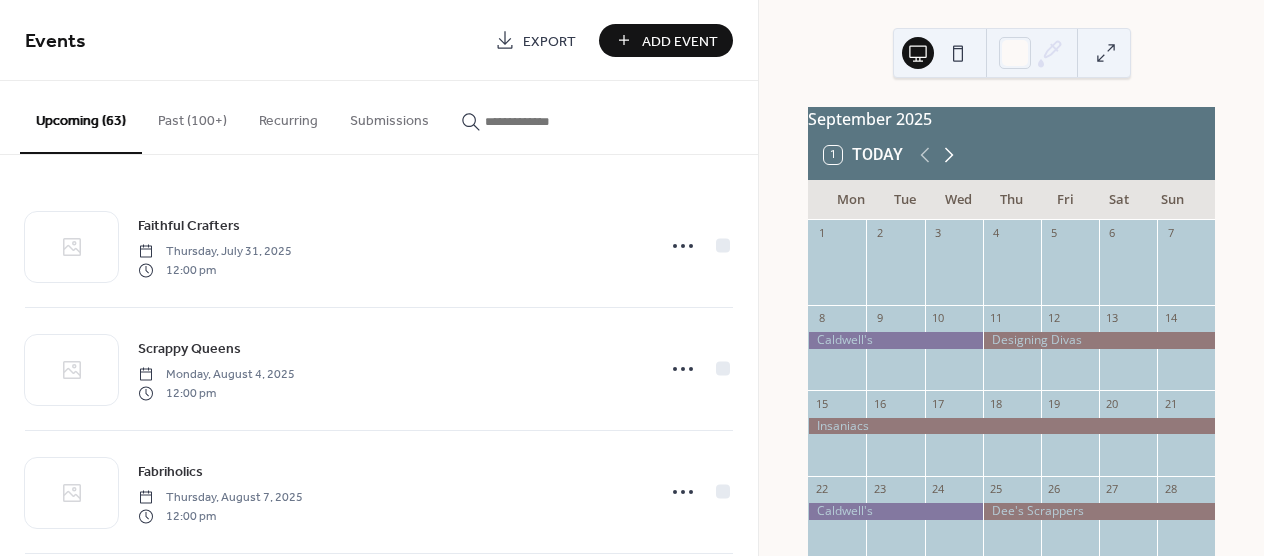 click 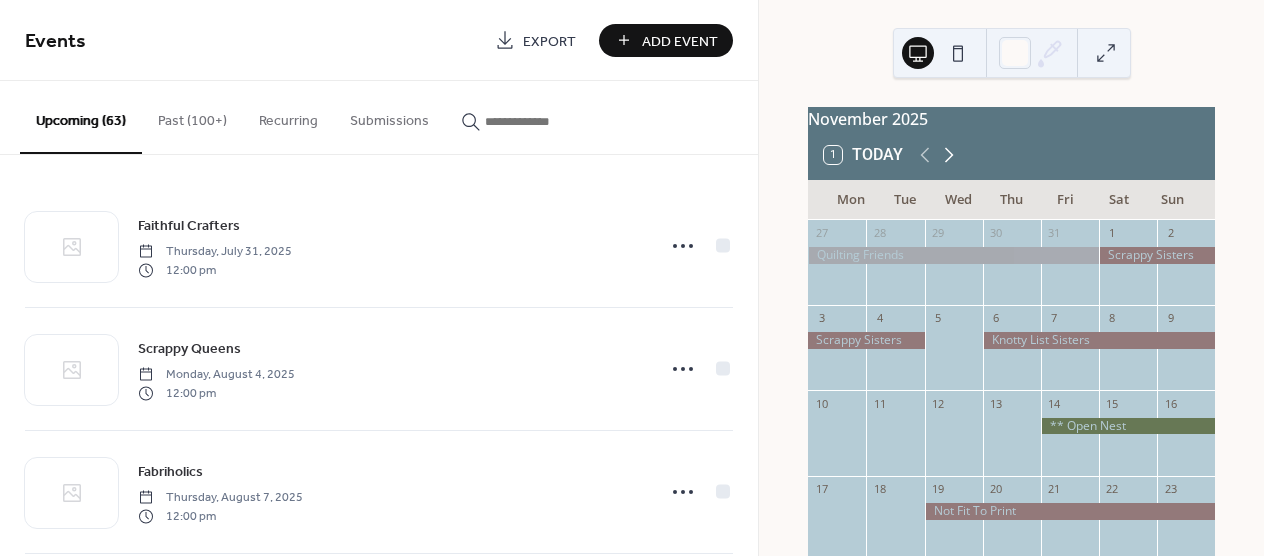 click 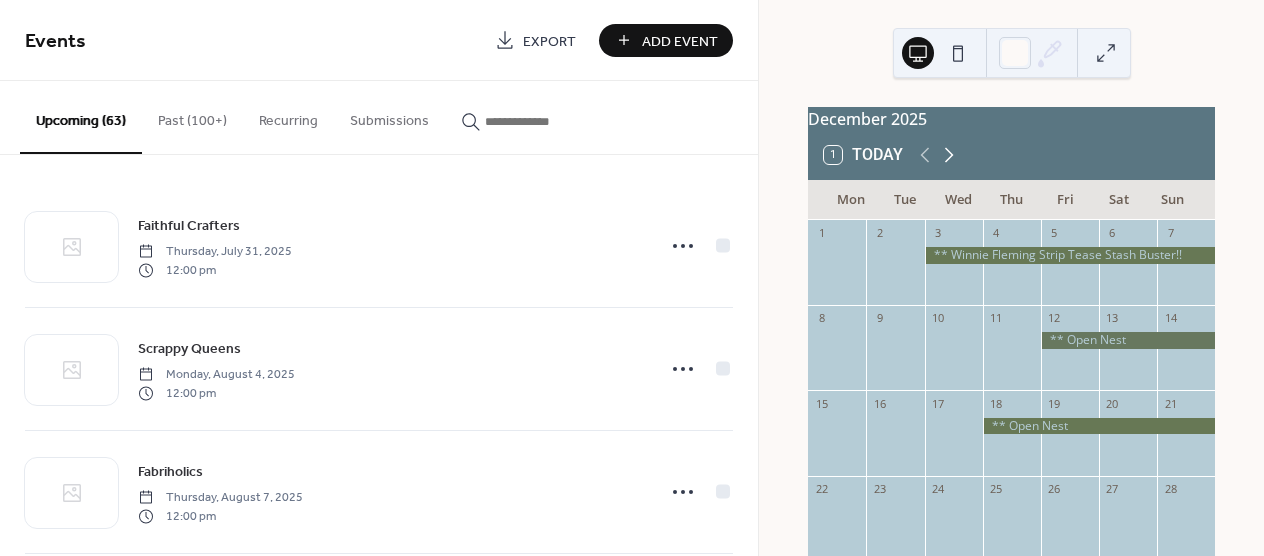 click 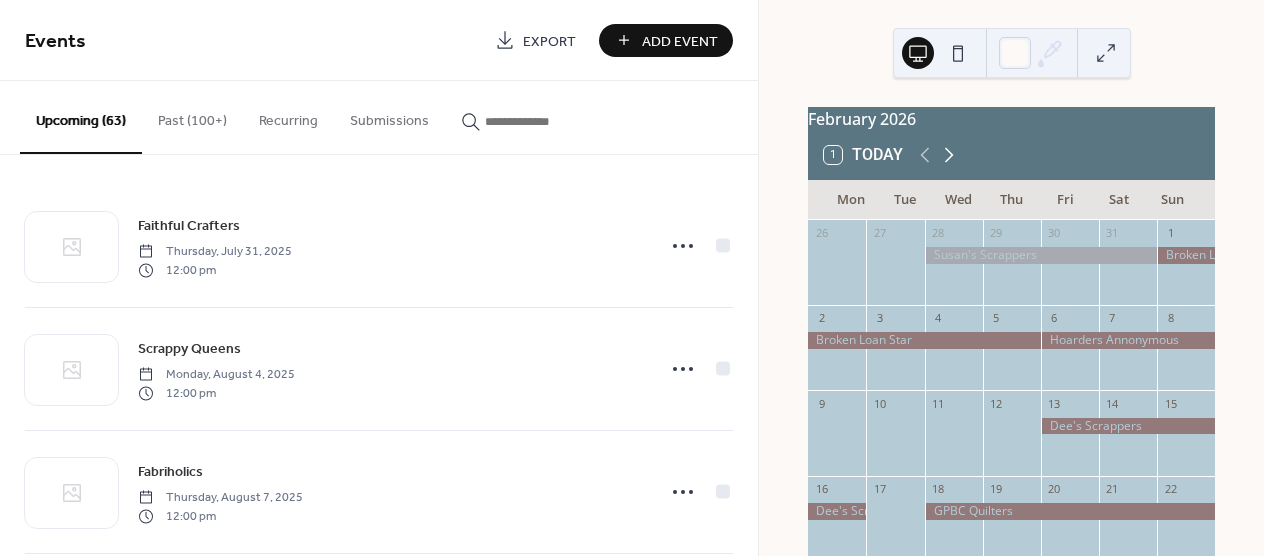 click 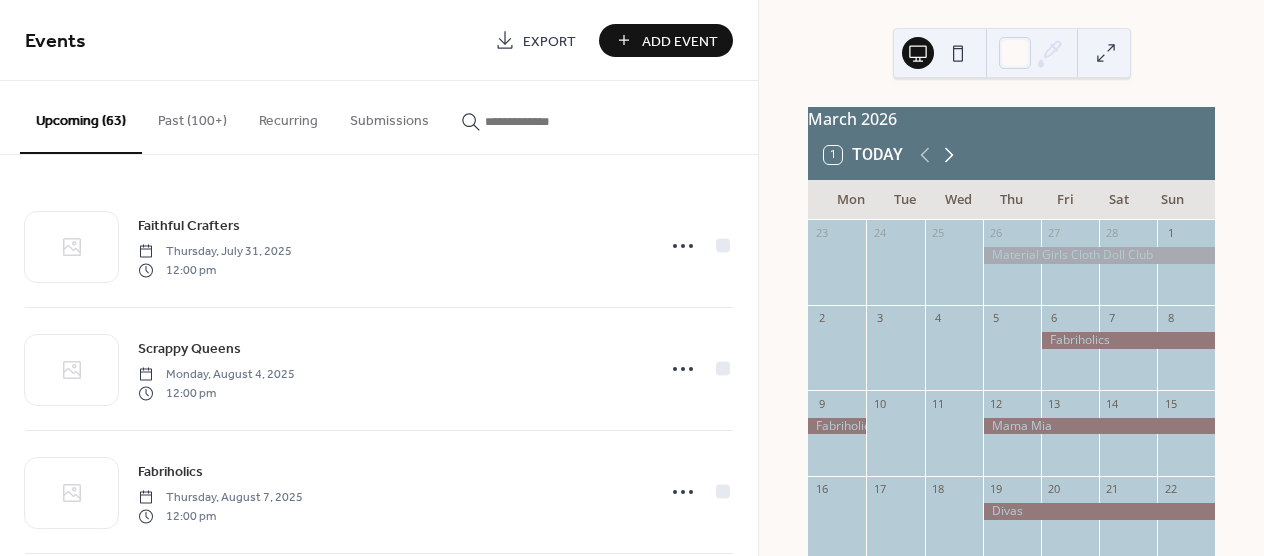 click 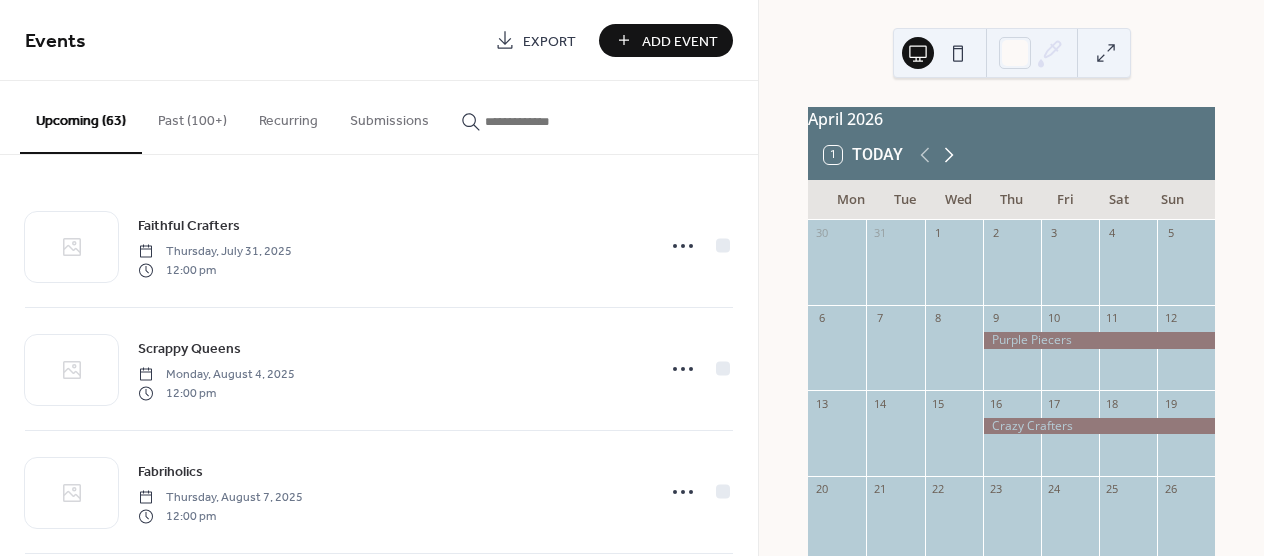 click 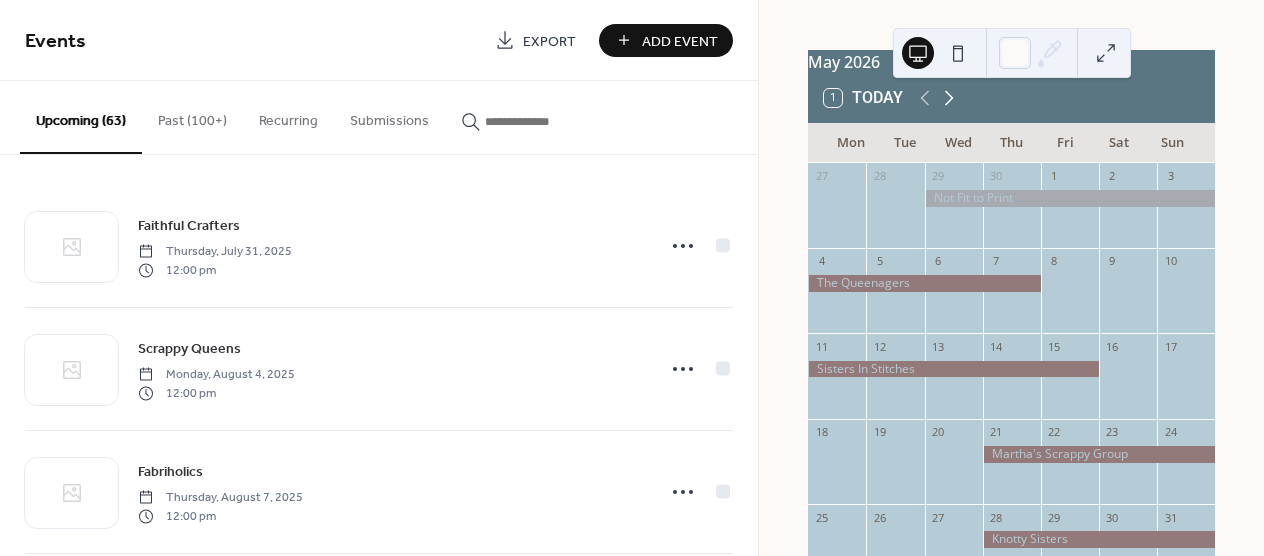 scroll, scrollTop: 0, scrollLeft: 0, axis: both 